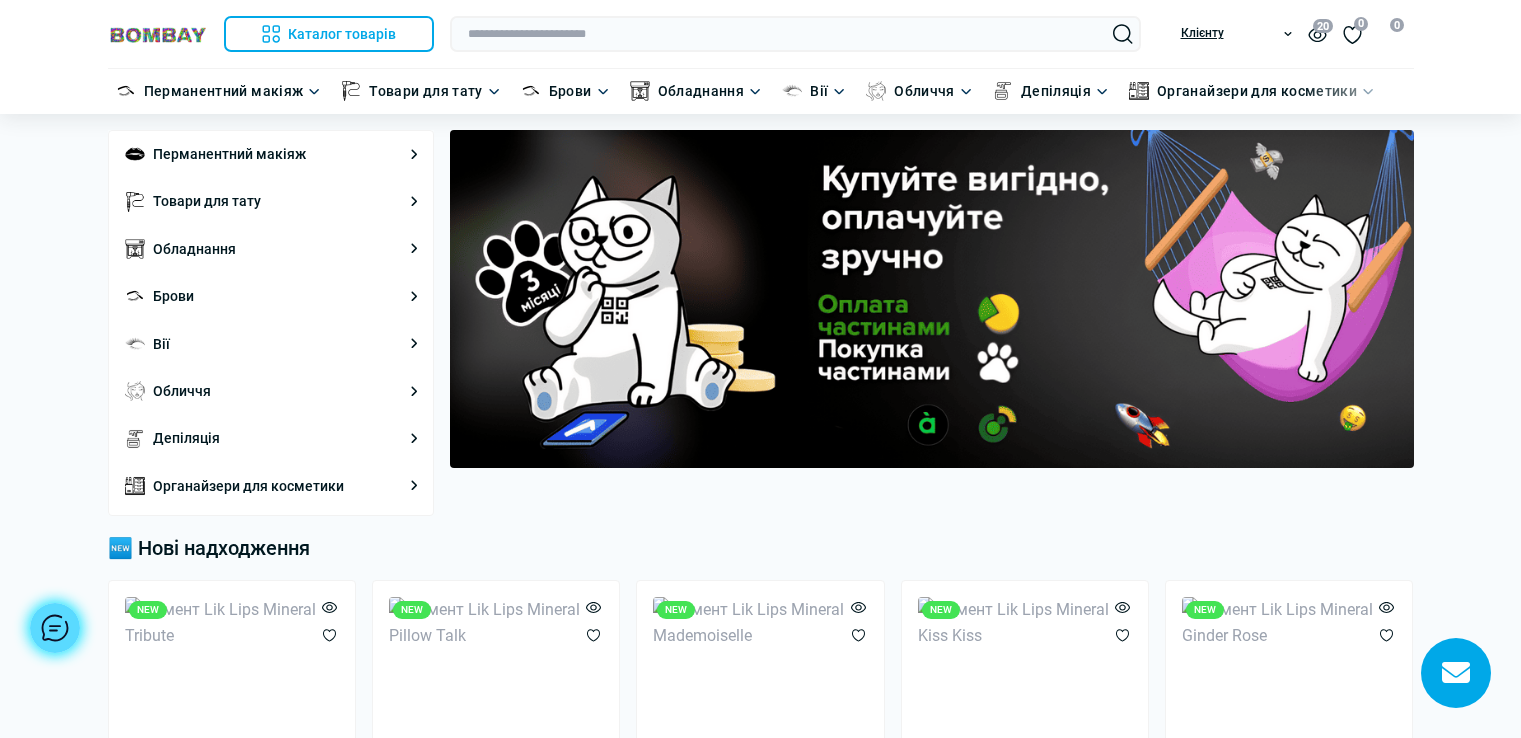 scroll, scrollTop: 0, scrollLeft: 0, axis: both 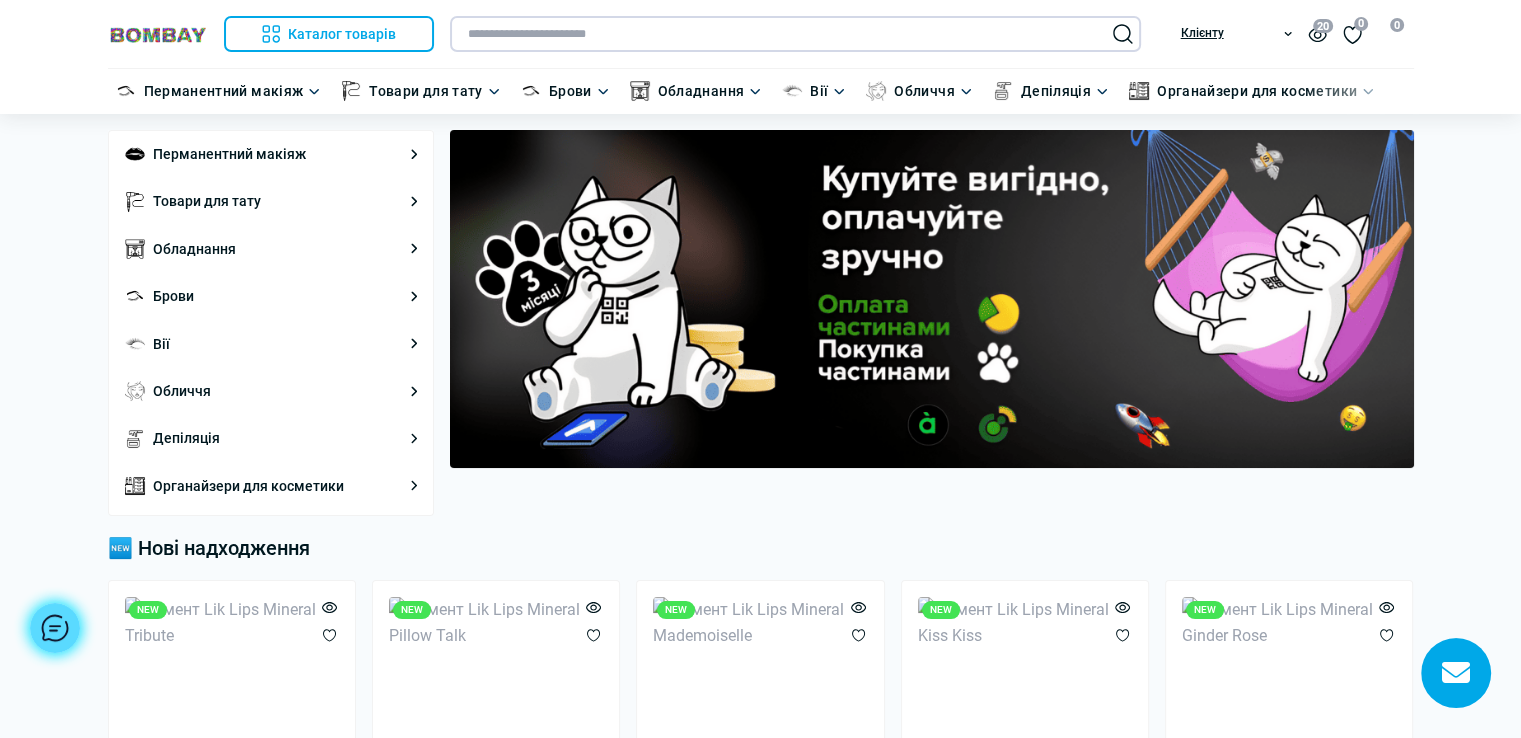 click at bounding box center [795, 34] 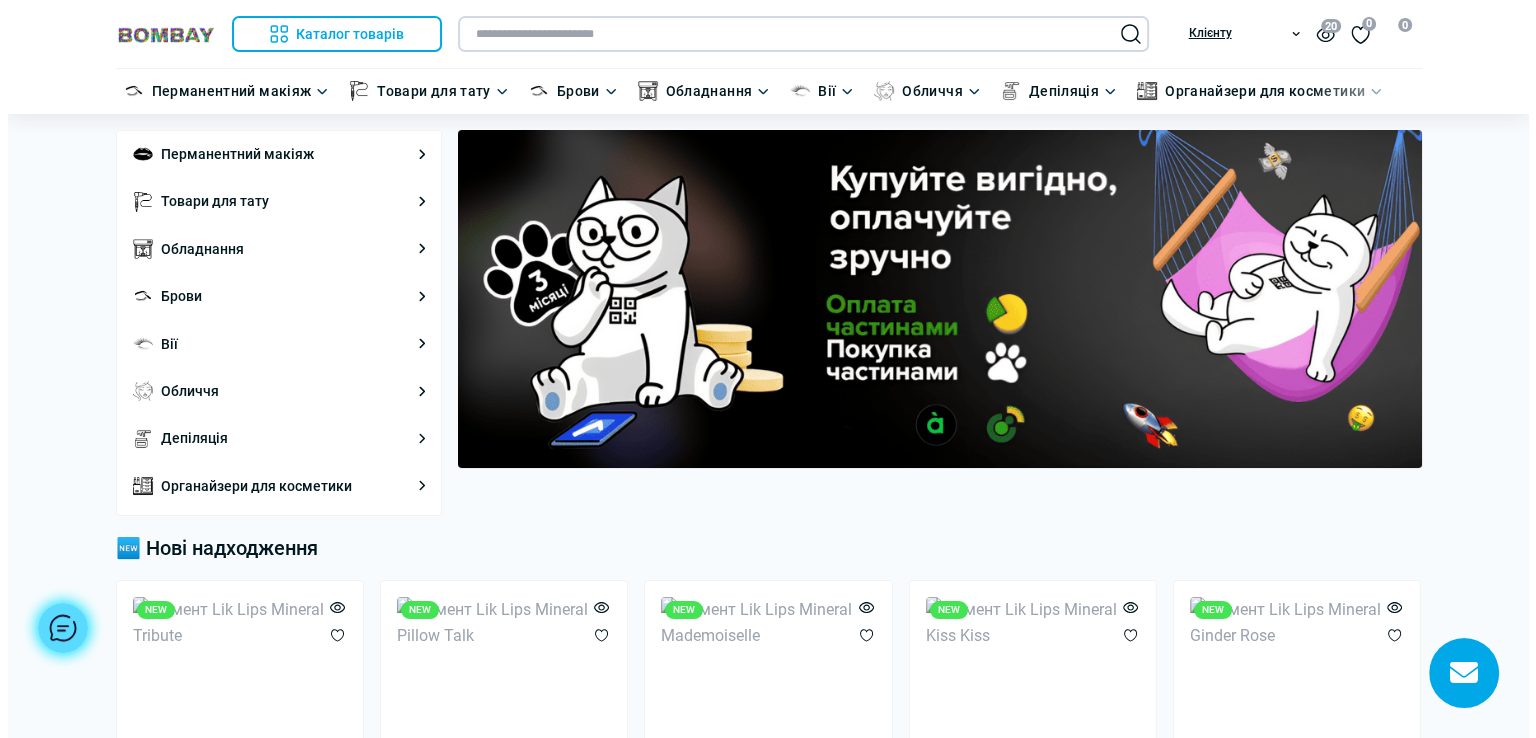 scroll, scrollTop: 0, scrollLeft: 0, axis: both 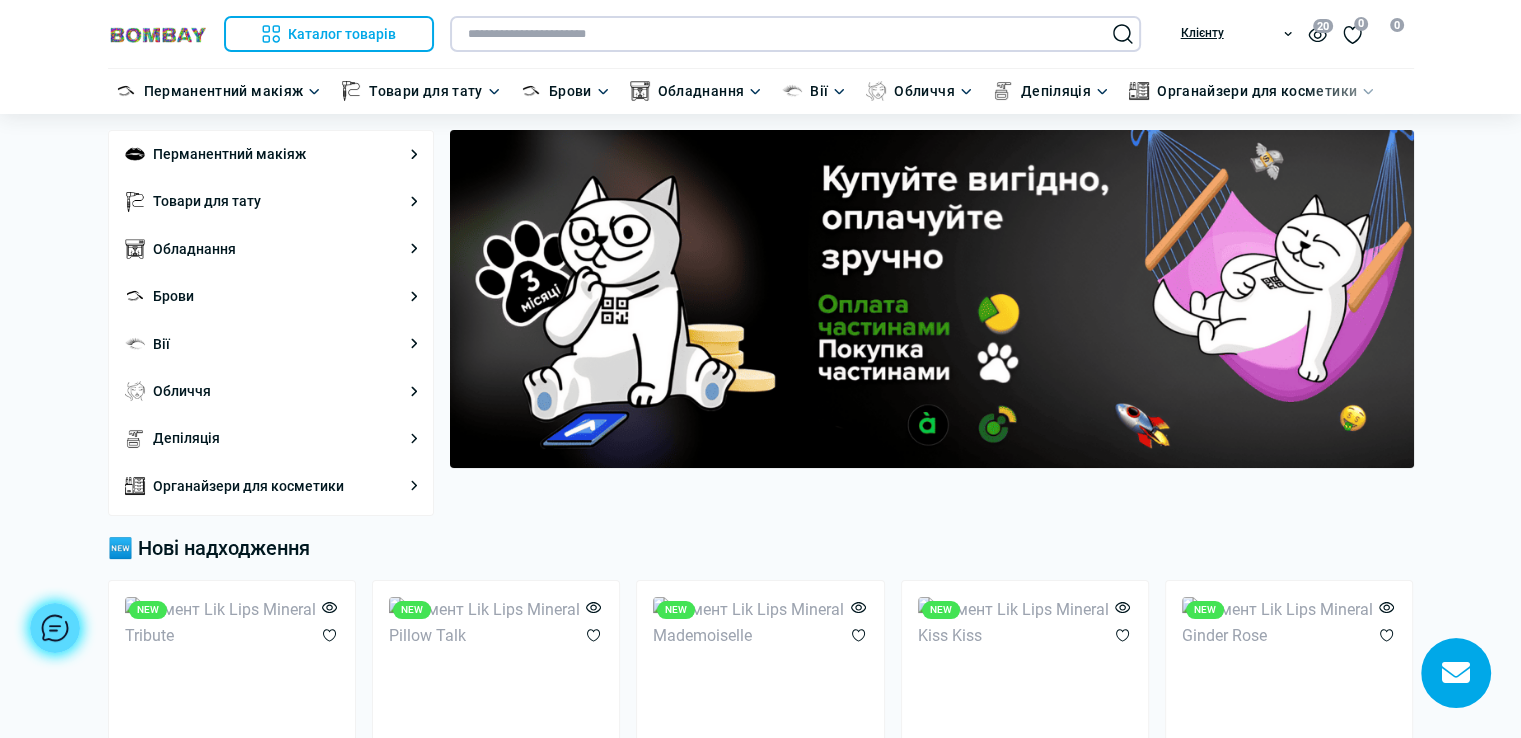 paste on "**********" 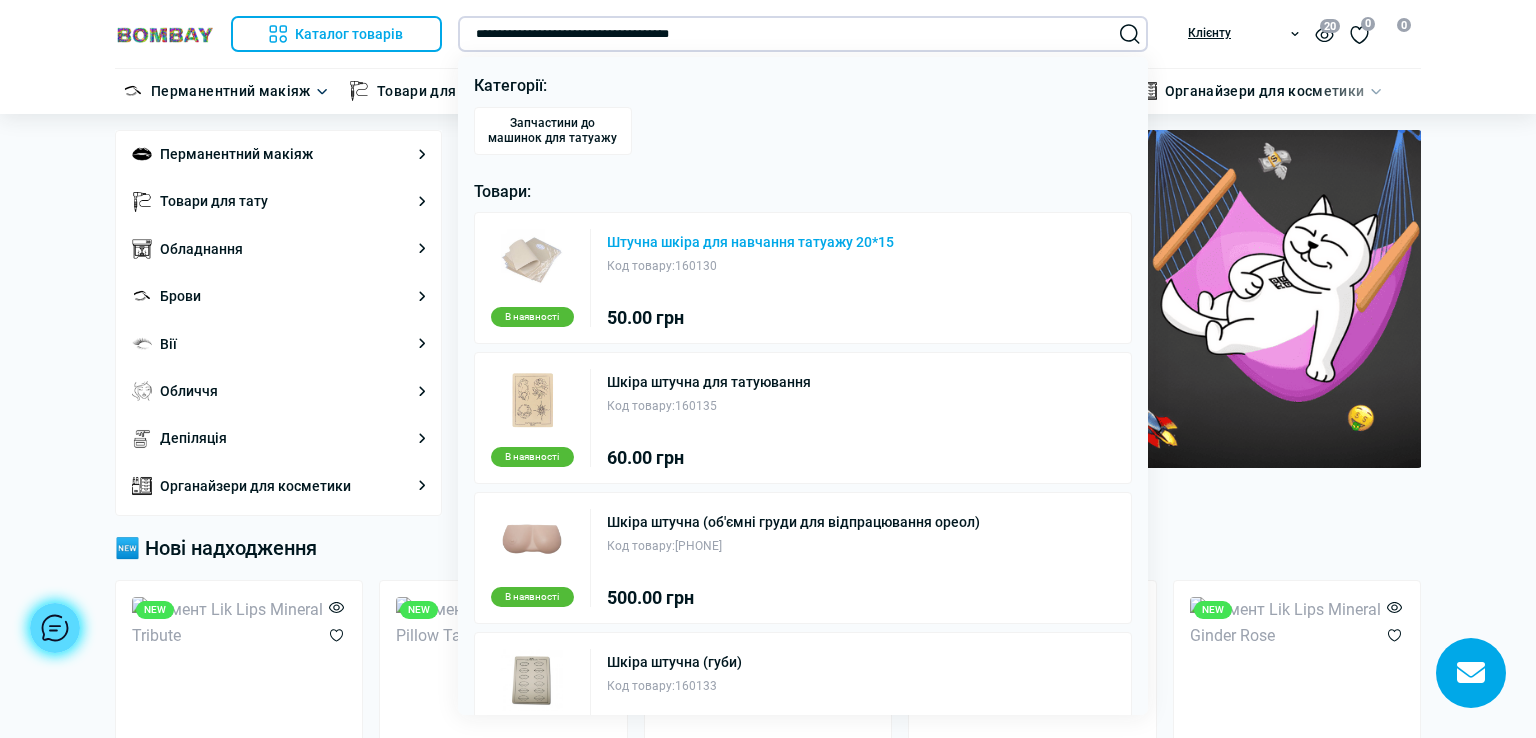 type on "**********" 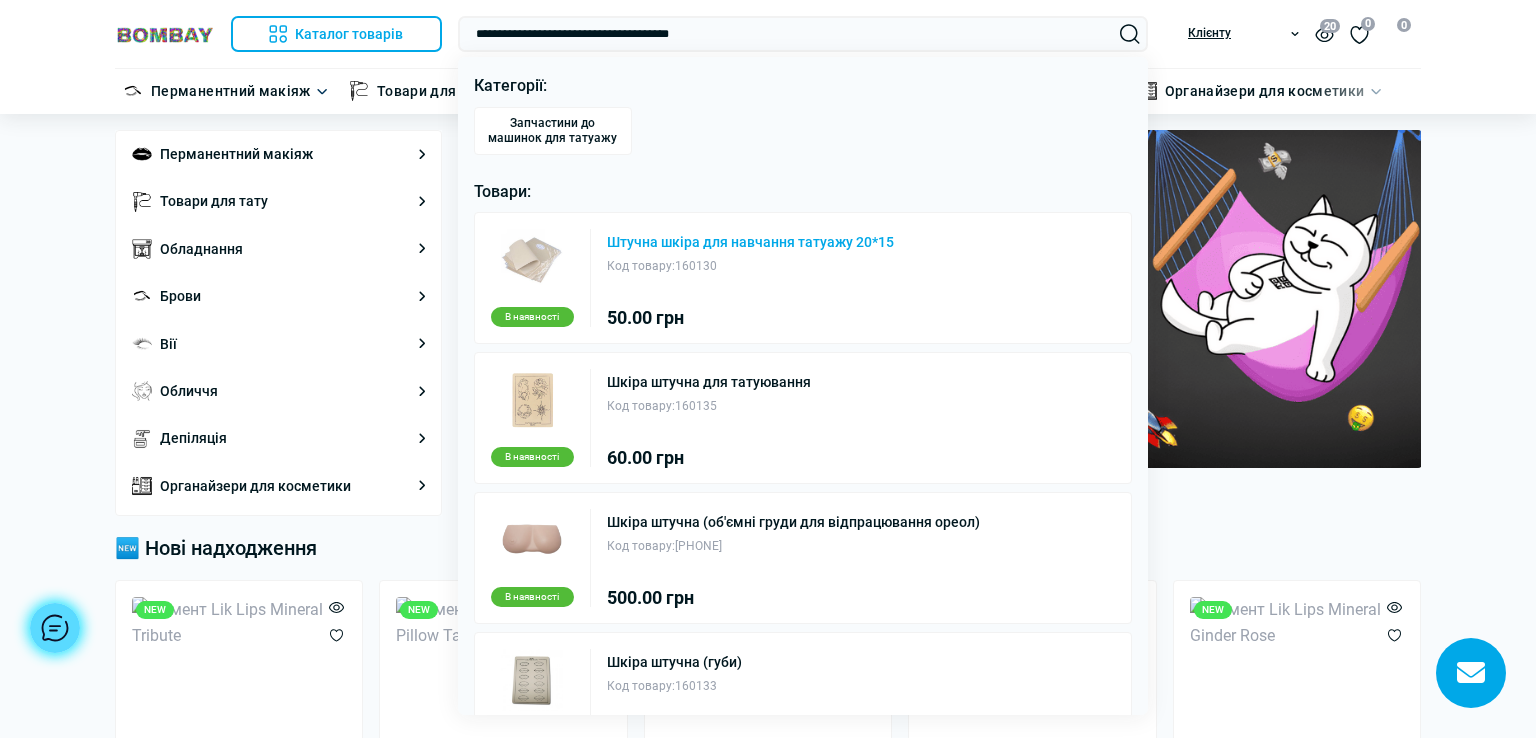 click on "Штучна шкіра для навчання татуажу 20*15" at bounding box center [750, 242] 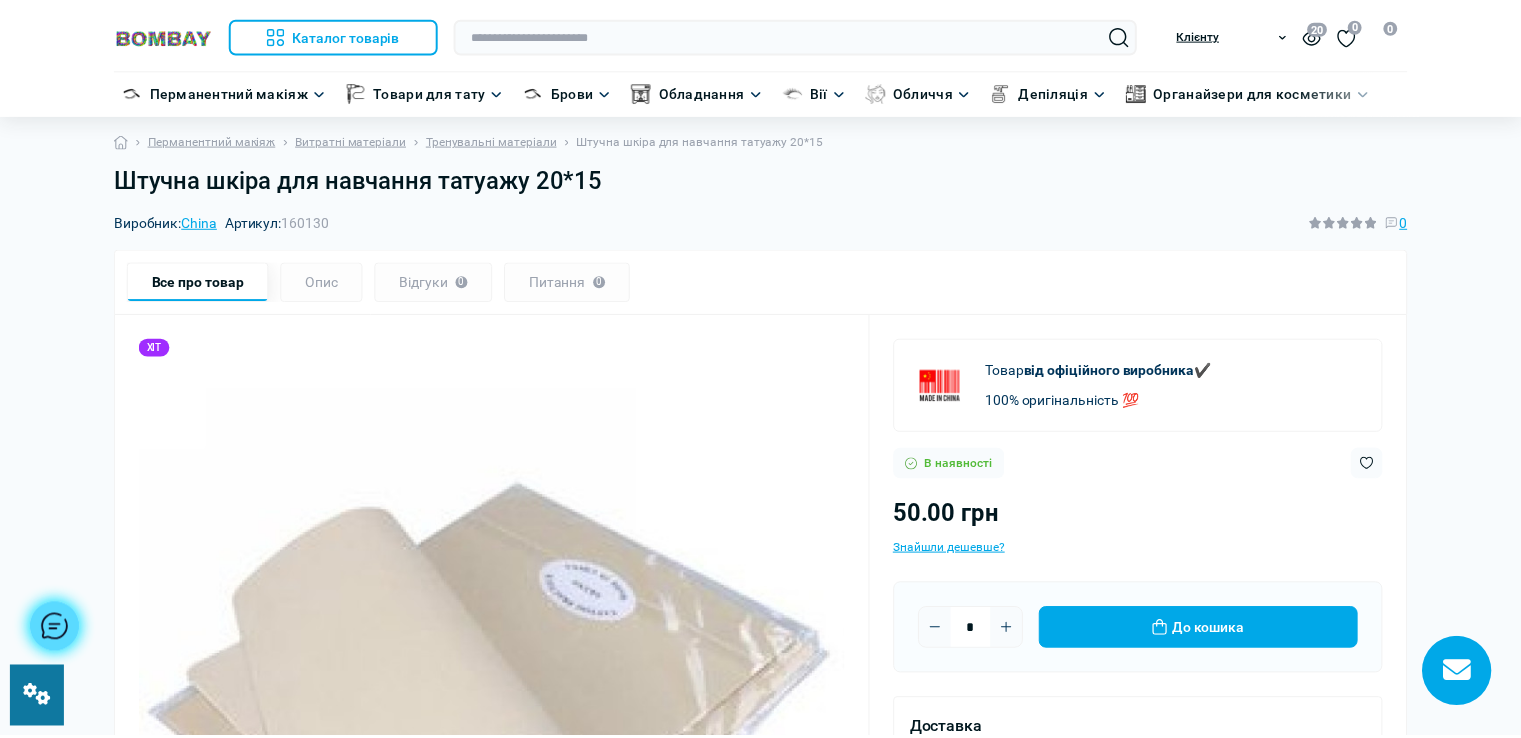 scroll, scrollTop: 0, scrollLeft: 0, axis: both 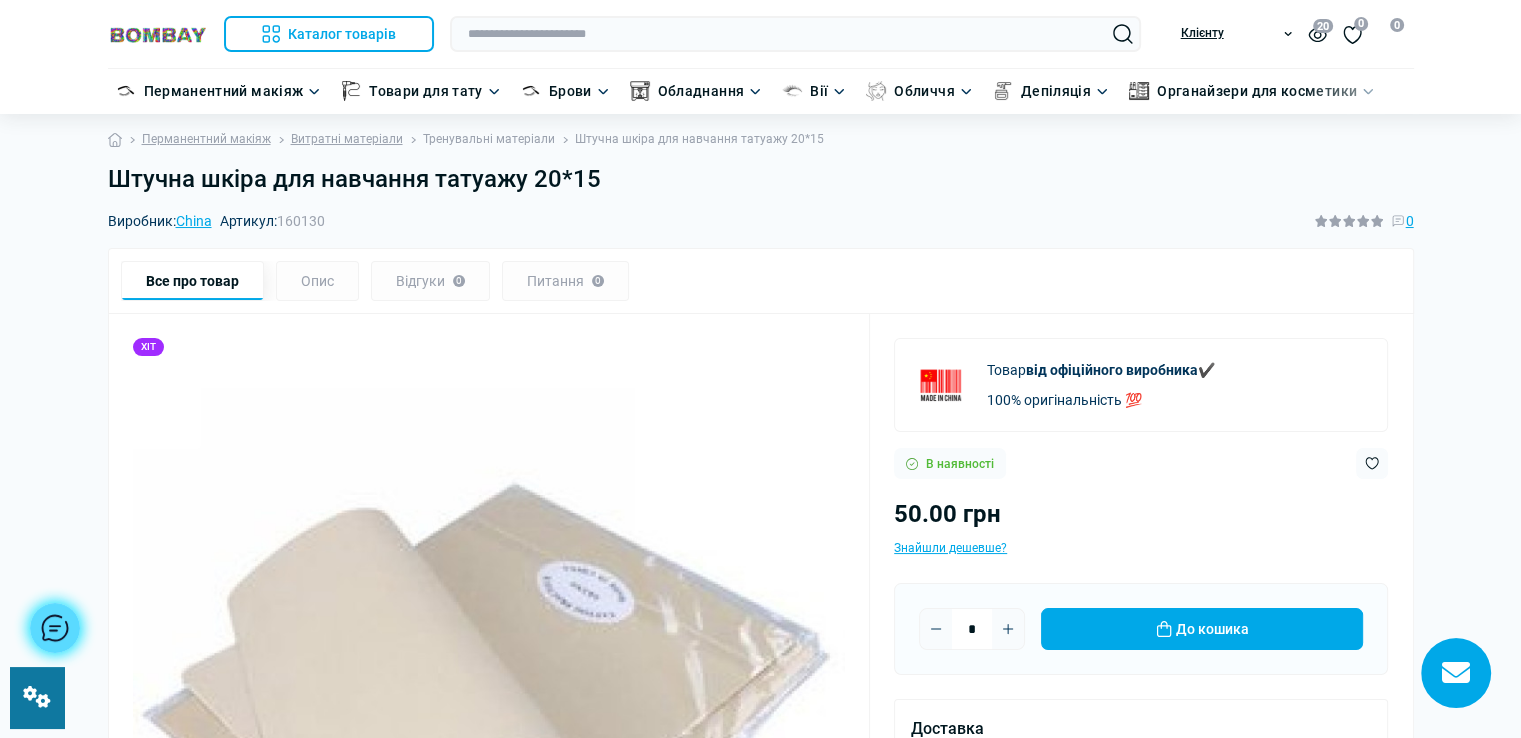 click on "Тренувальні матеріали" at bounding box center (489, 139) 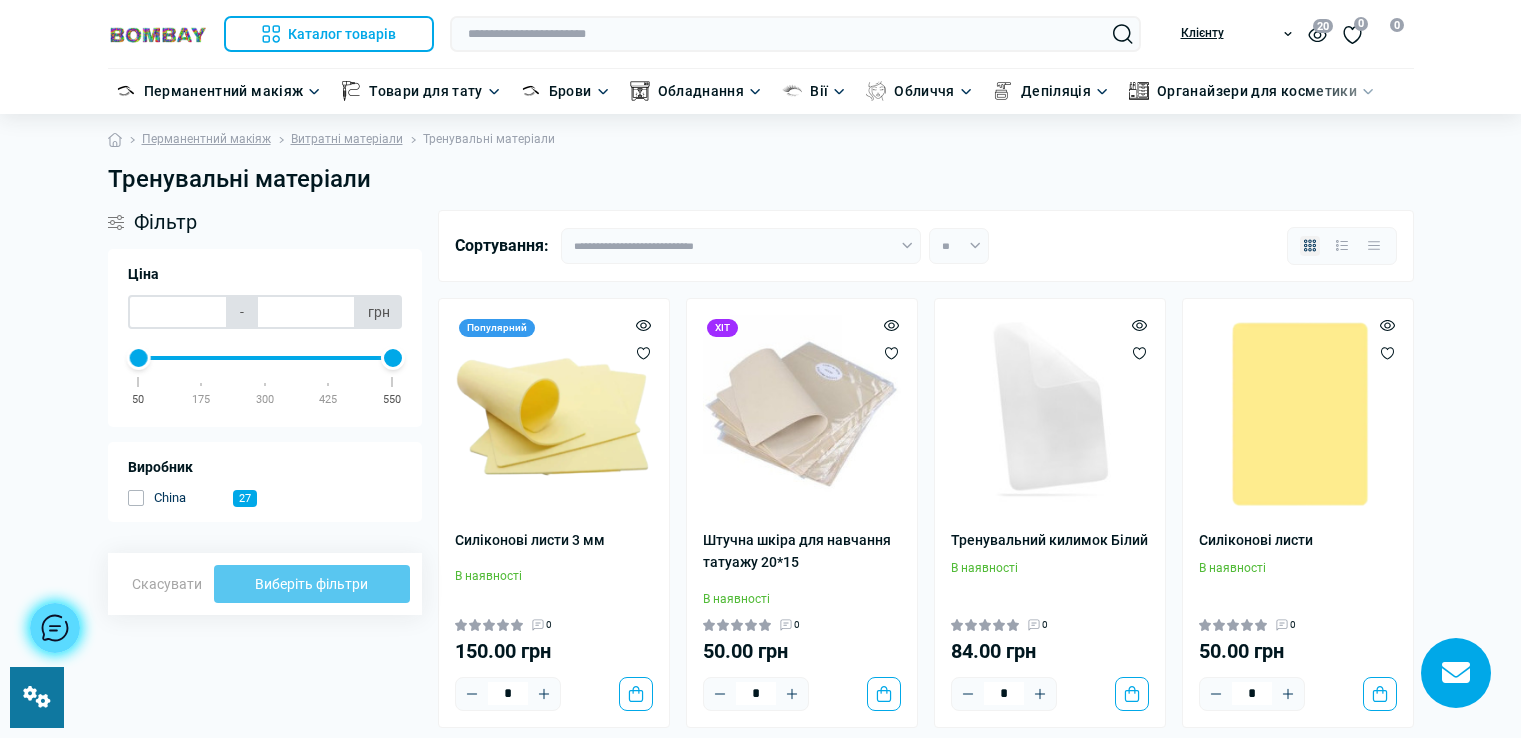 scroll, scrollTop: 0, scrollLeft: 0, axis: both 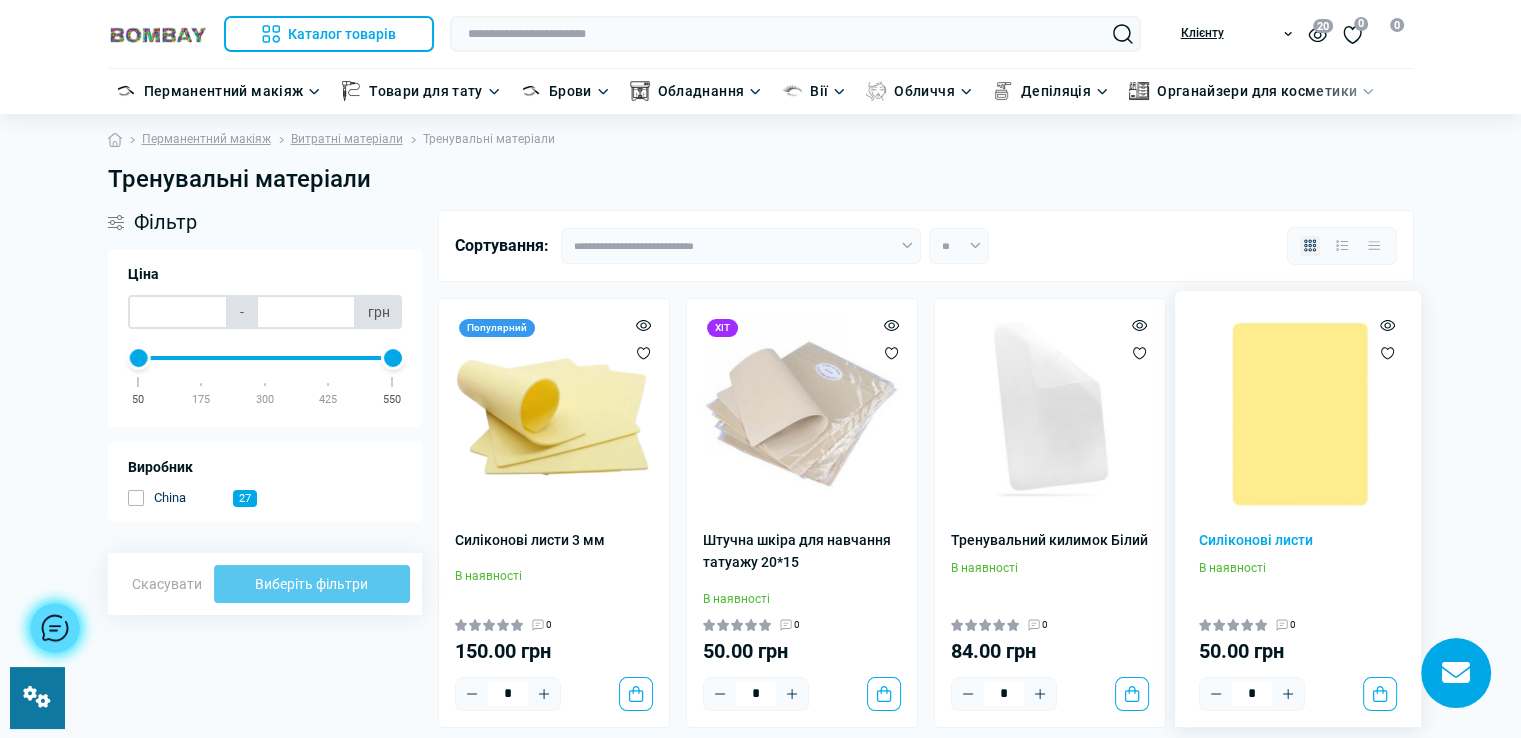 click at bounding box center [1298, 414] 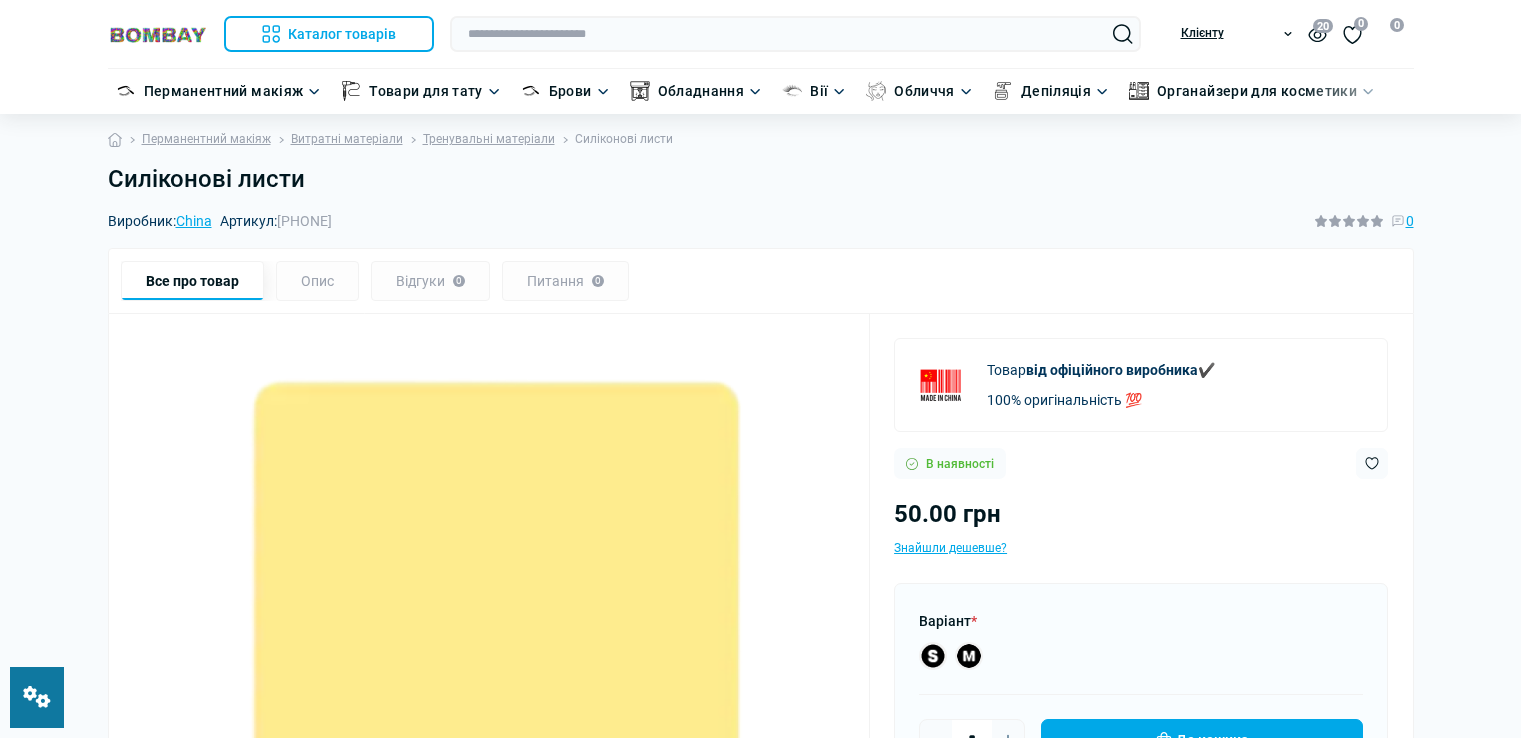 scroll, scrollTop: 0, scrollLeft: 0, axis: both 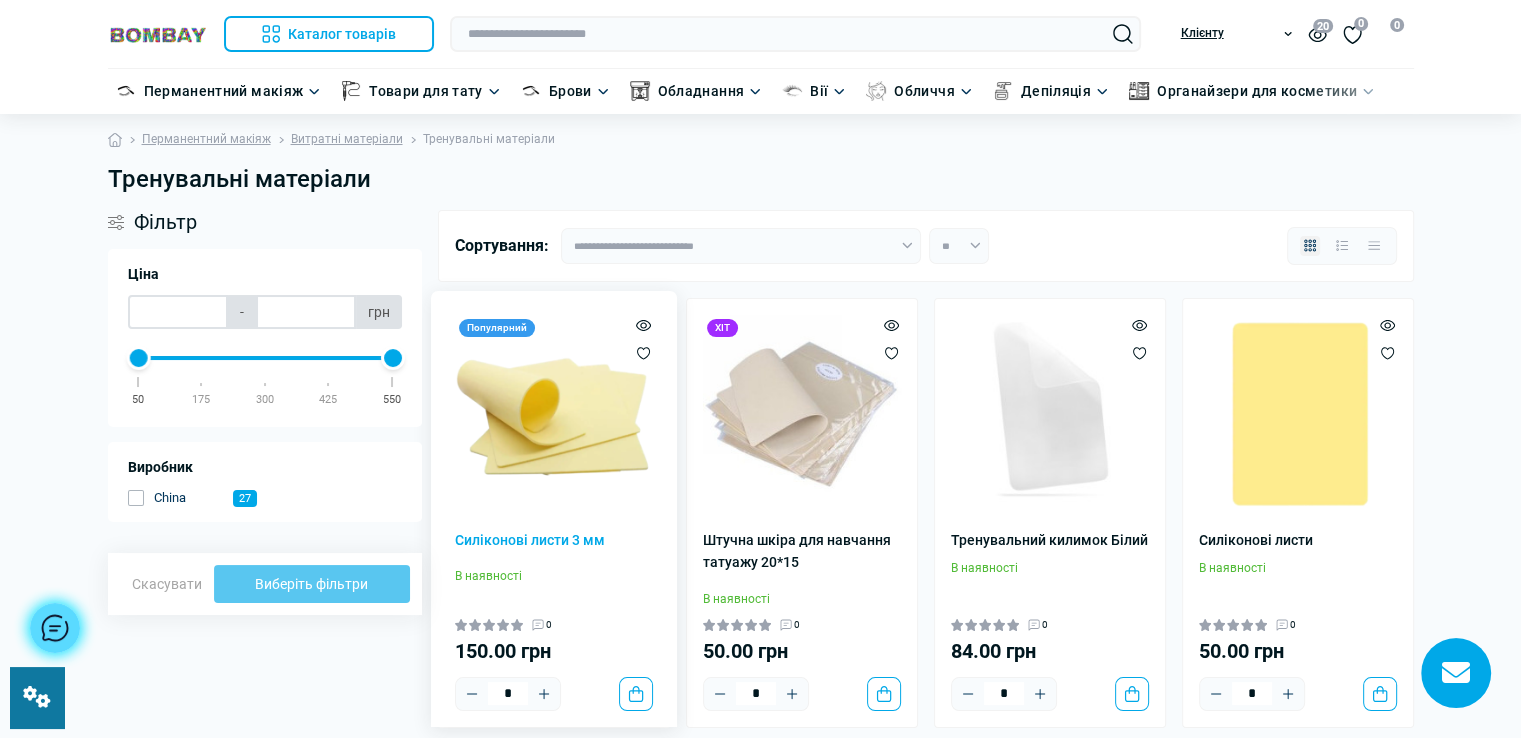 click at bounding box center [554, 414] 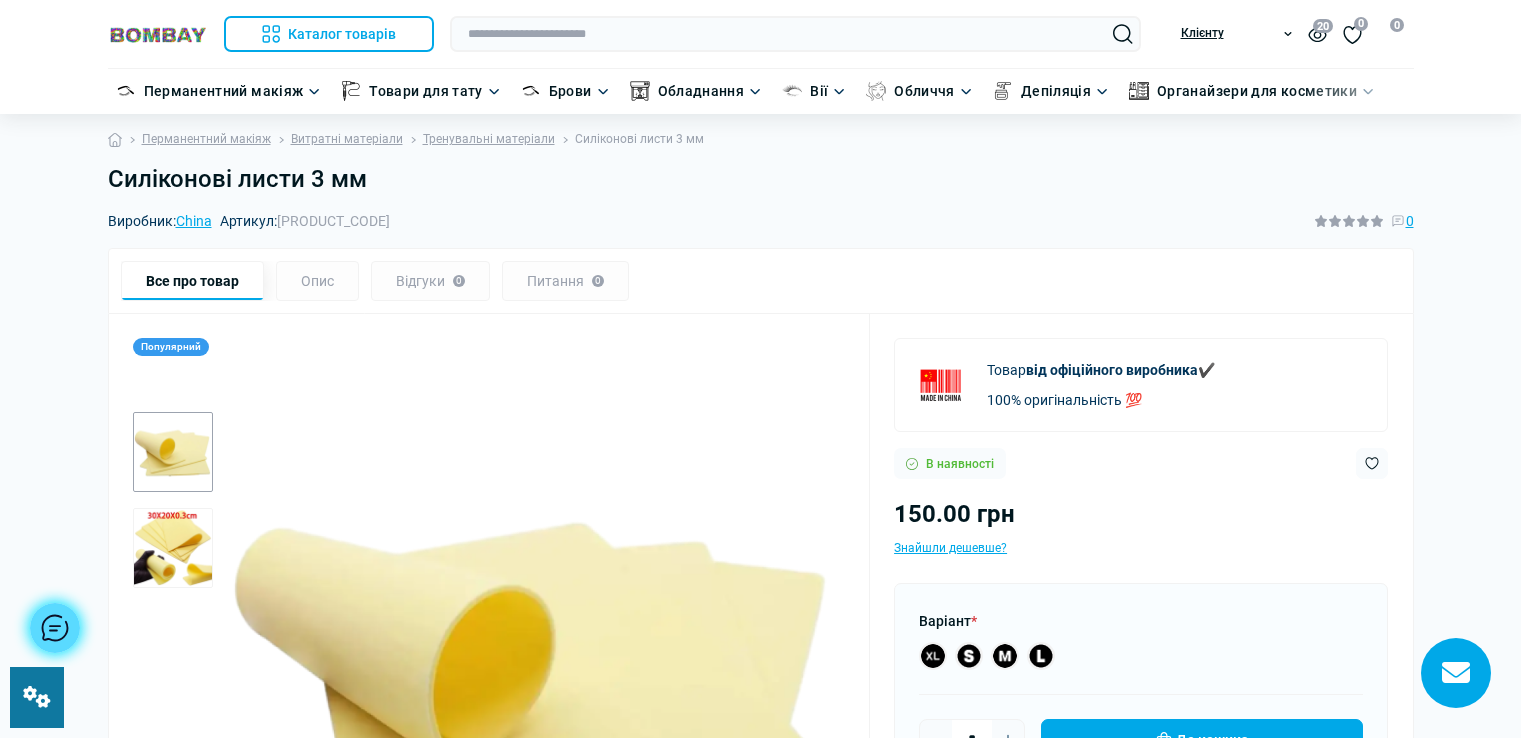 scroll, scrollTop: 0, scrollLeft: 0, axis: both 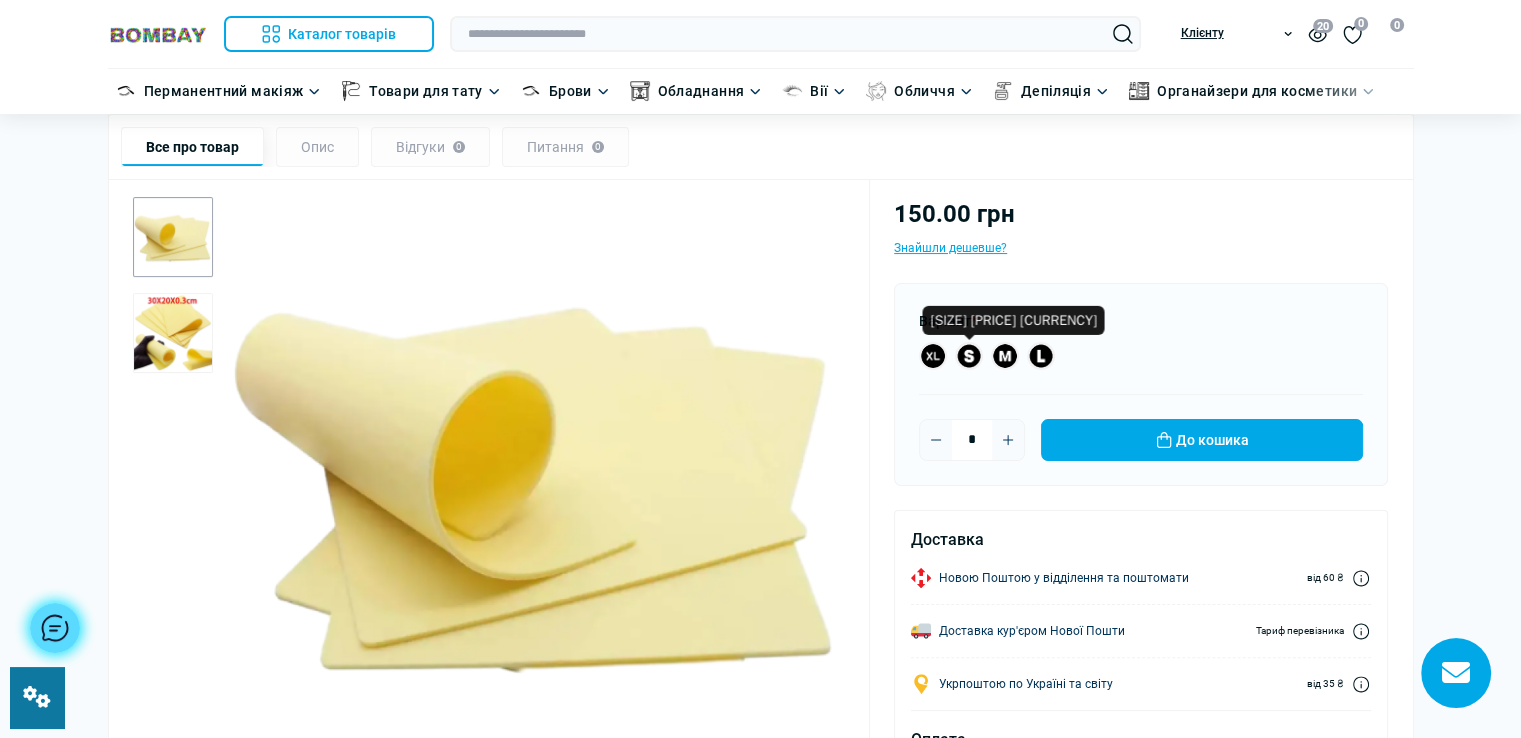 click at bounding box center [969, 356] 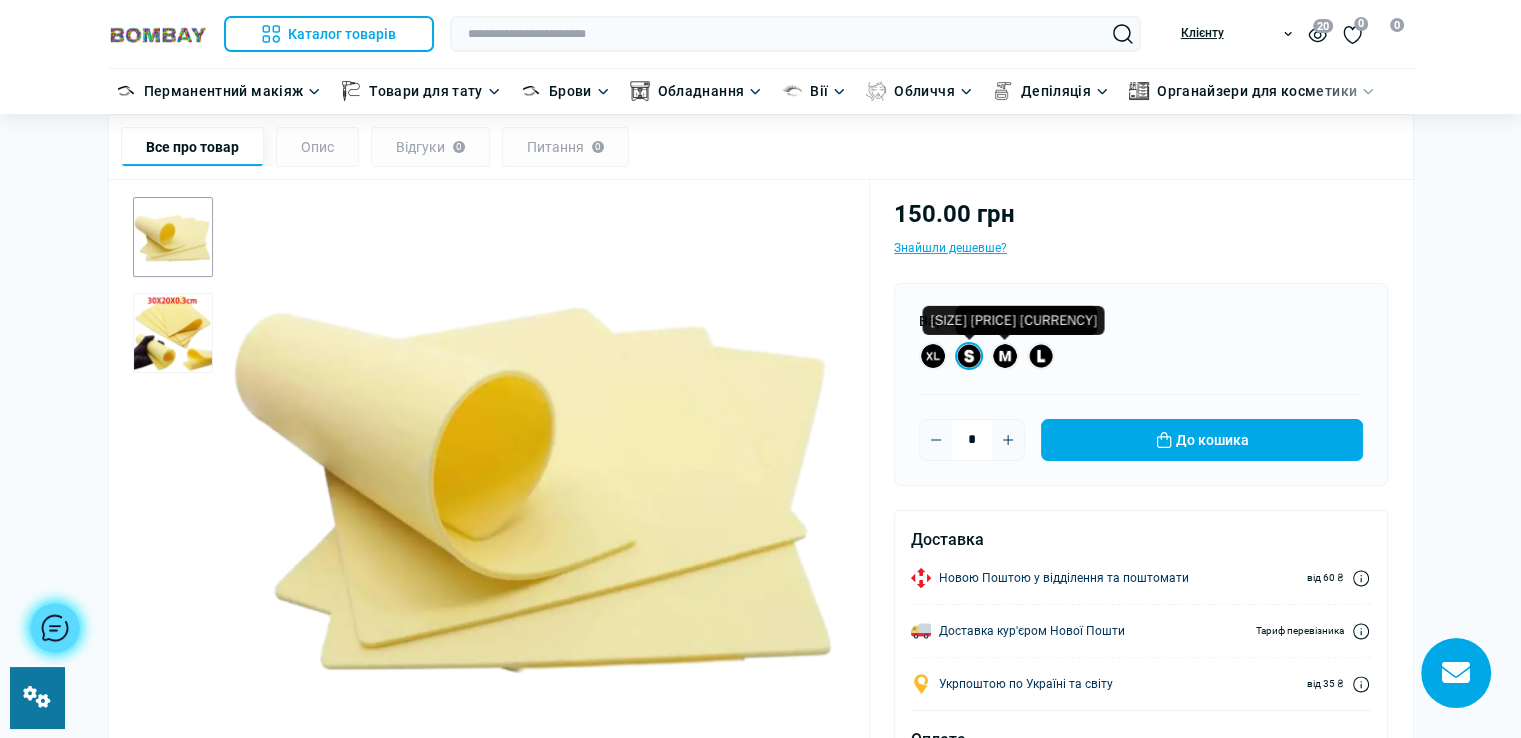 click at bounding box center (1005, 356) 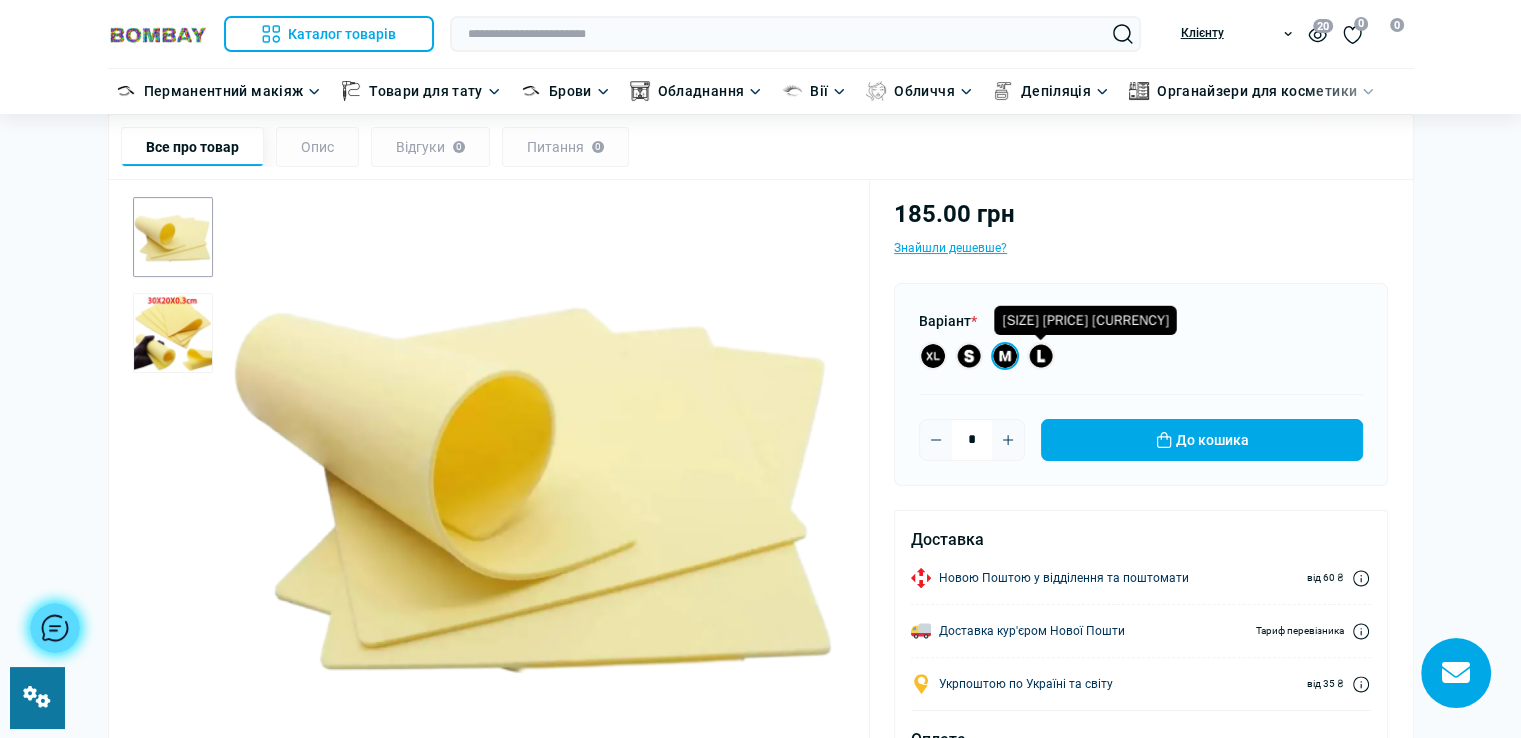 click at bounding box center (1041, 356) 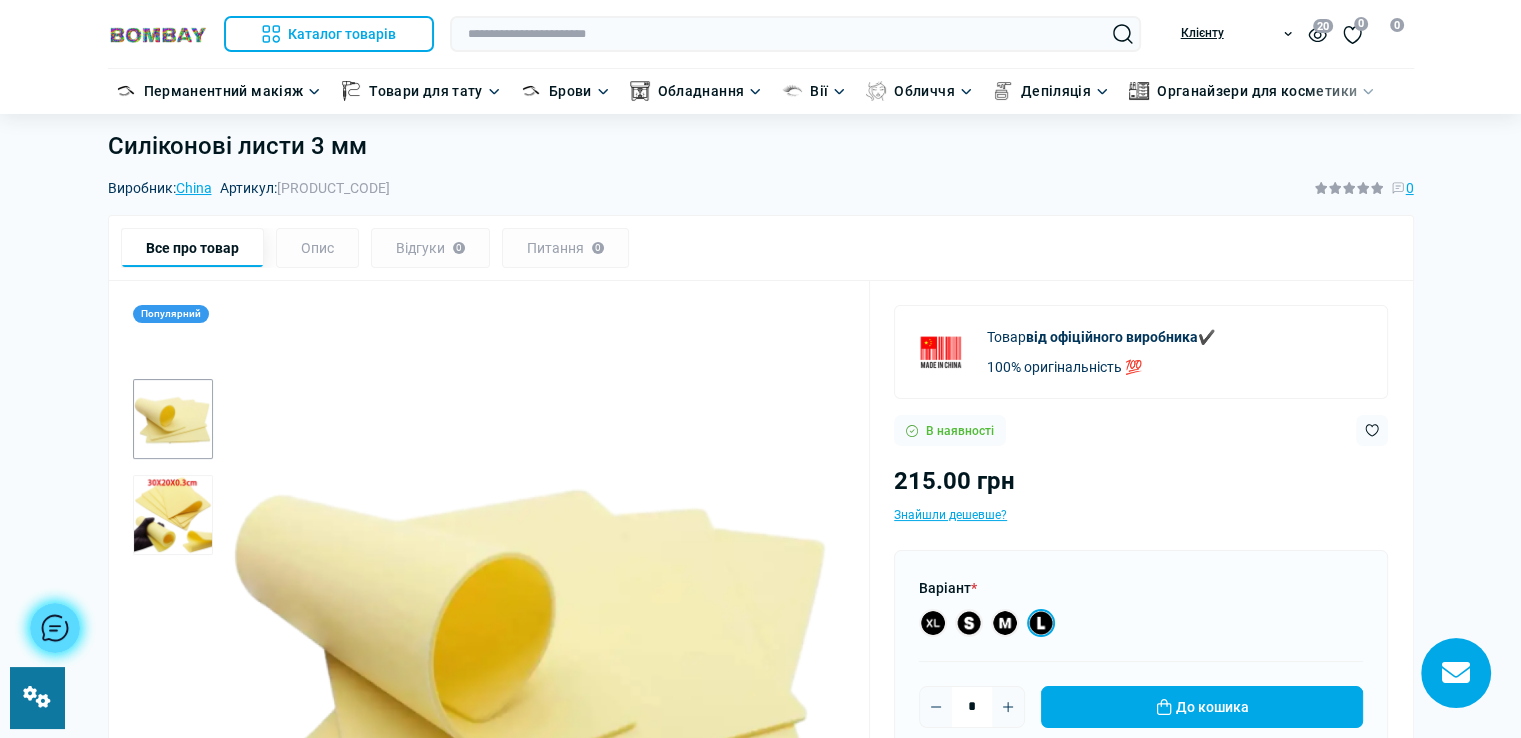 scroll, scrollTop: 0, scrollLeft: 0, axis: both 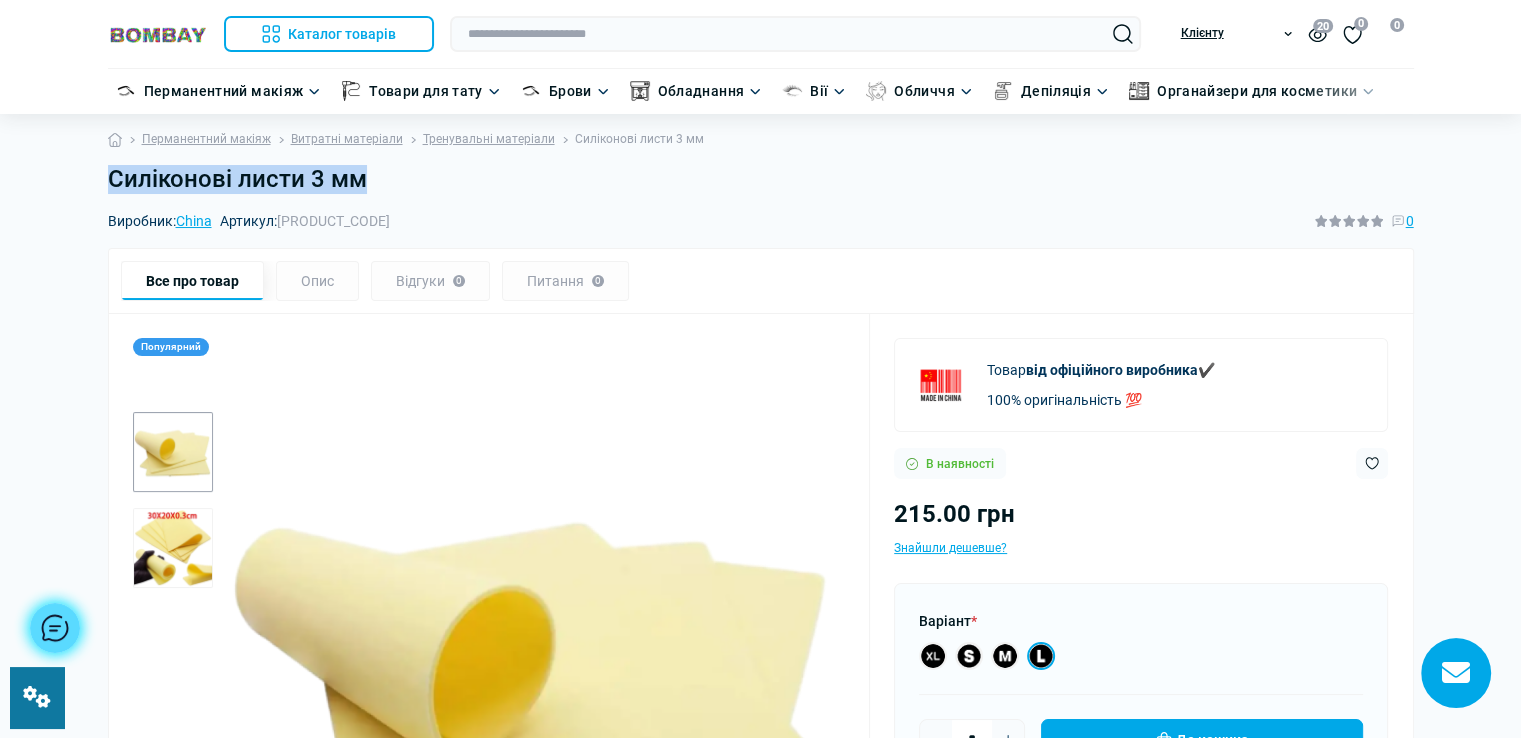 drag, startPoint x: 108, startPoint y: 180, endPoint x: 399, endPoint y: 192, distance: 291.2473 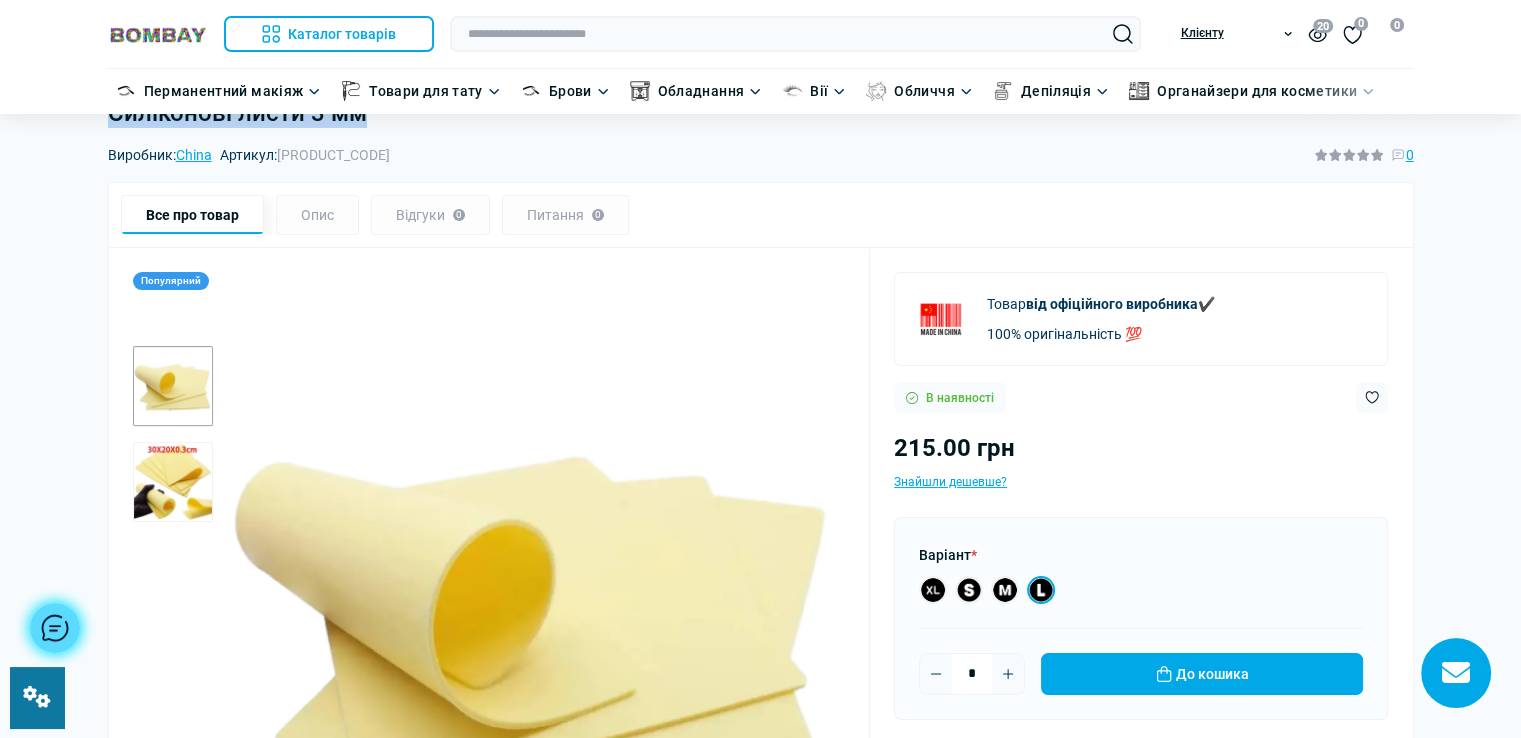 scroll, scrollTop: 0, scrollLeft: 0, axis: both 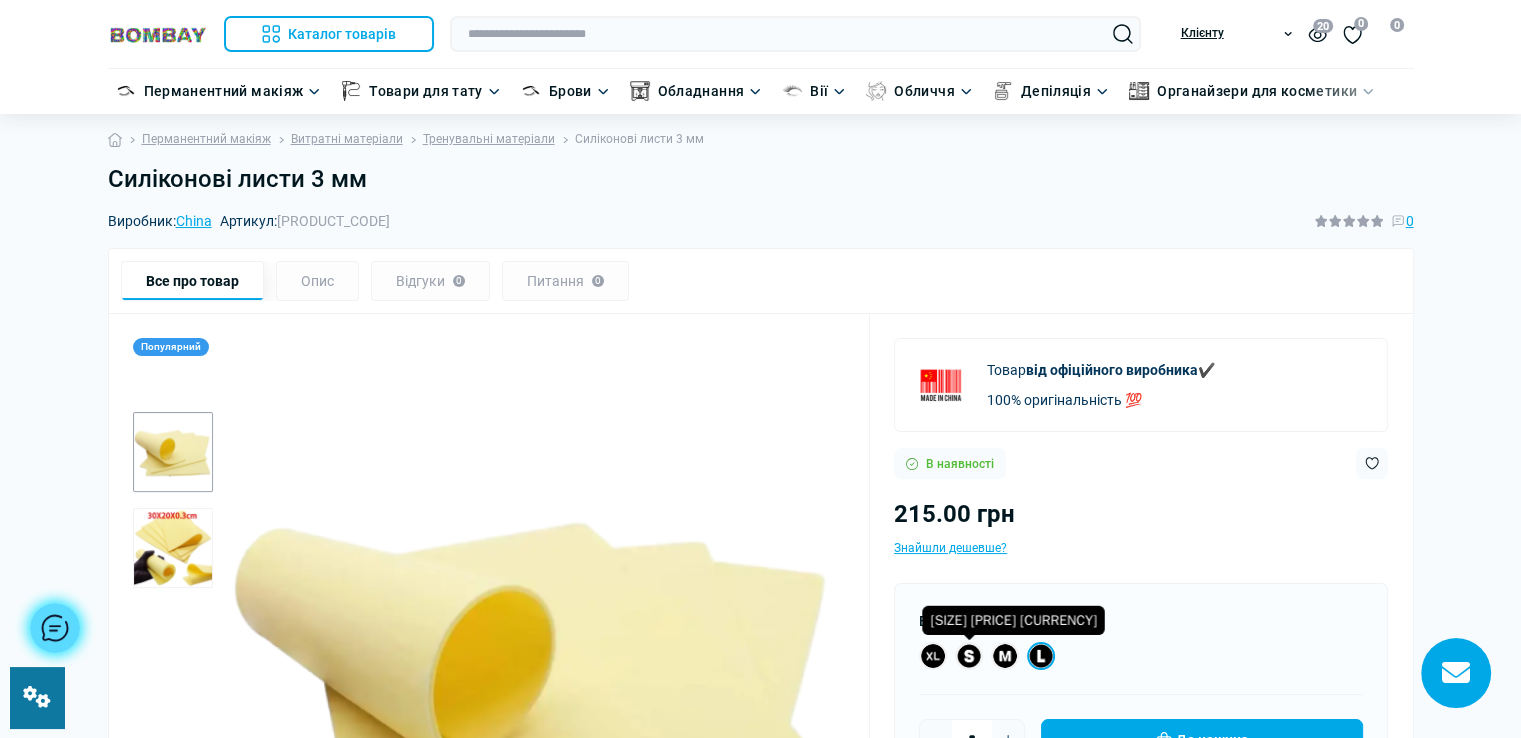 click at bounding box center [969, 656] 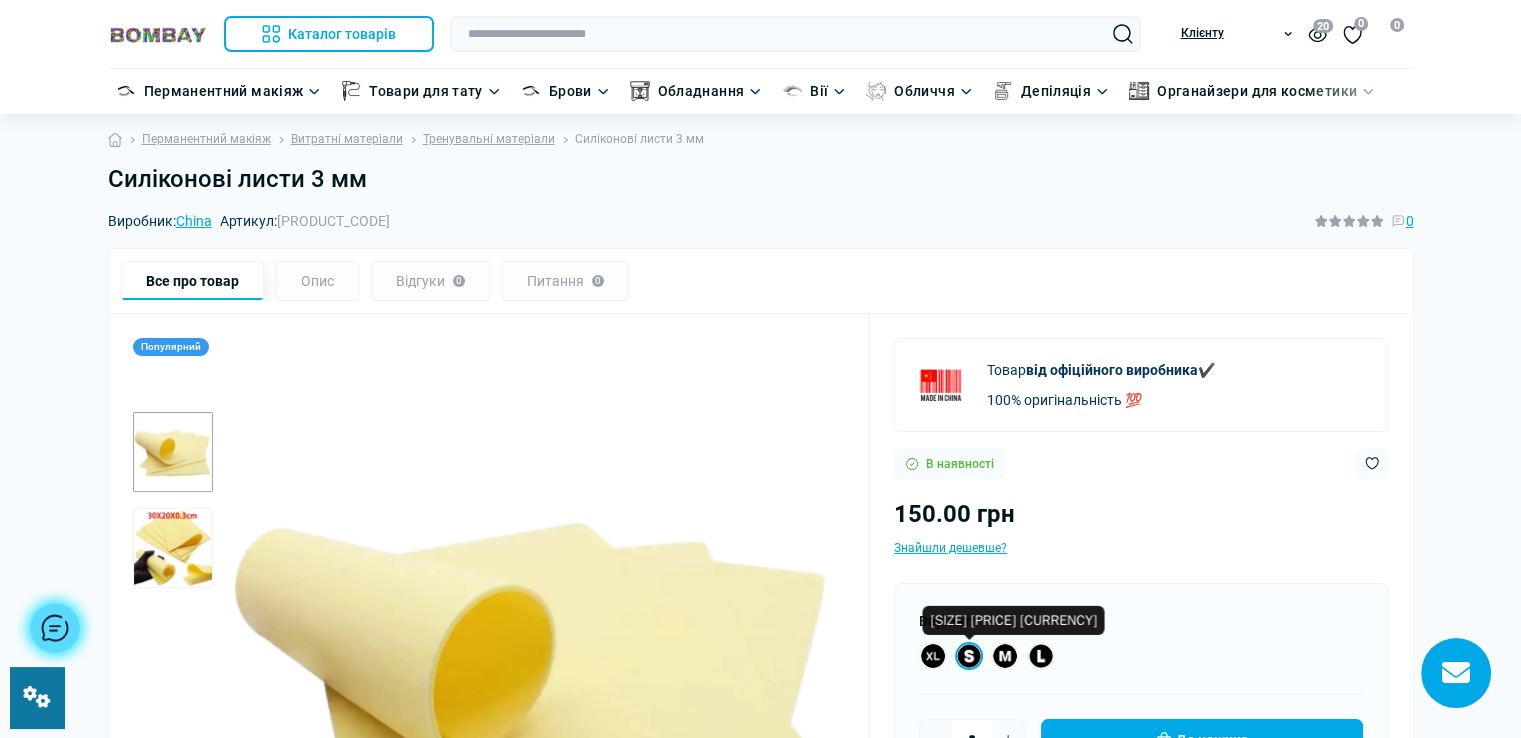 click at bounding box center [969, 656] 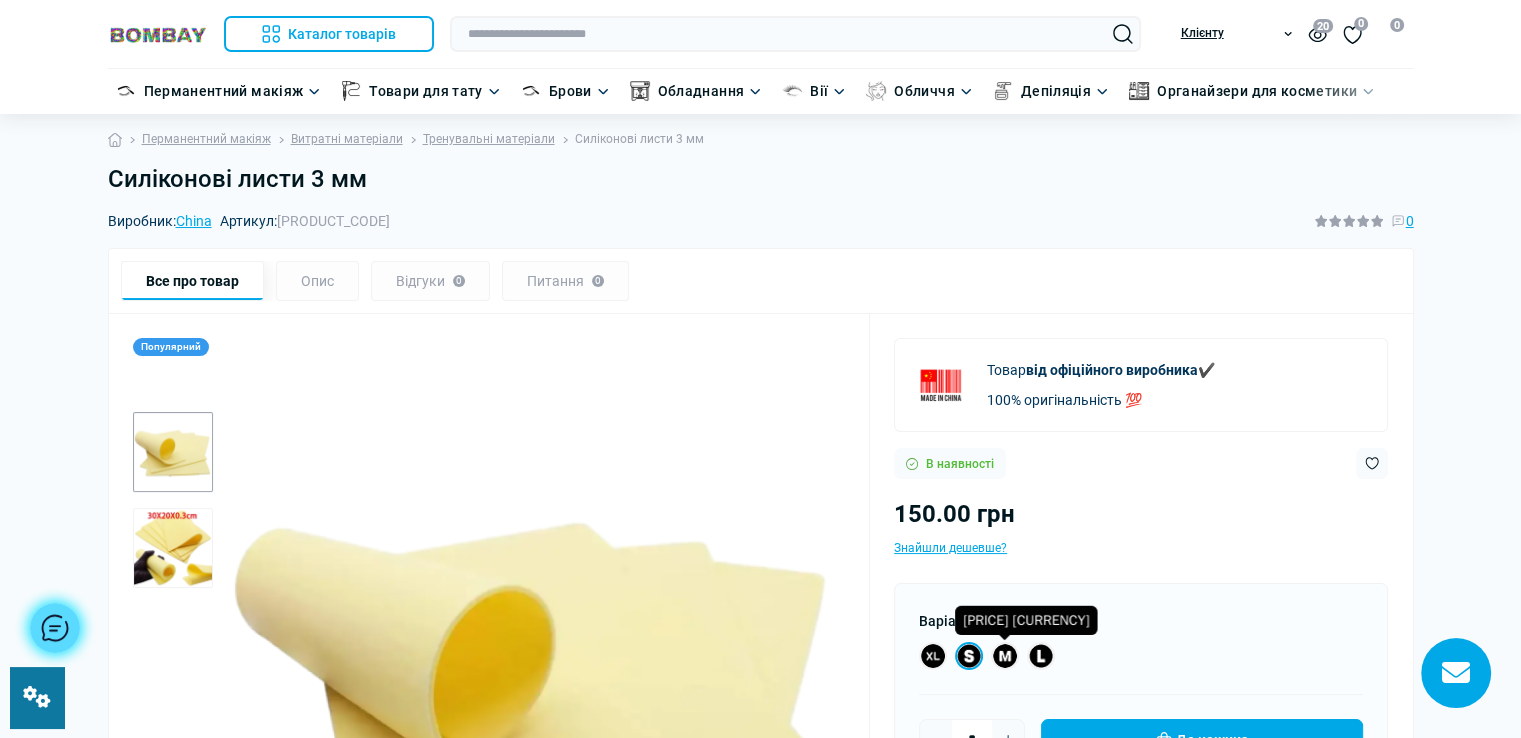 click at bounding box center (1005, 656) 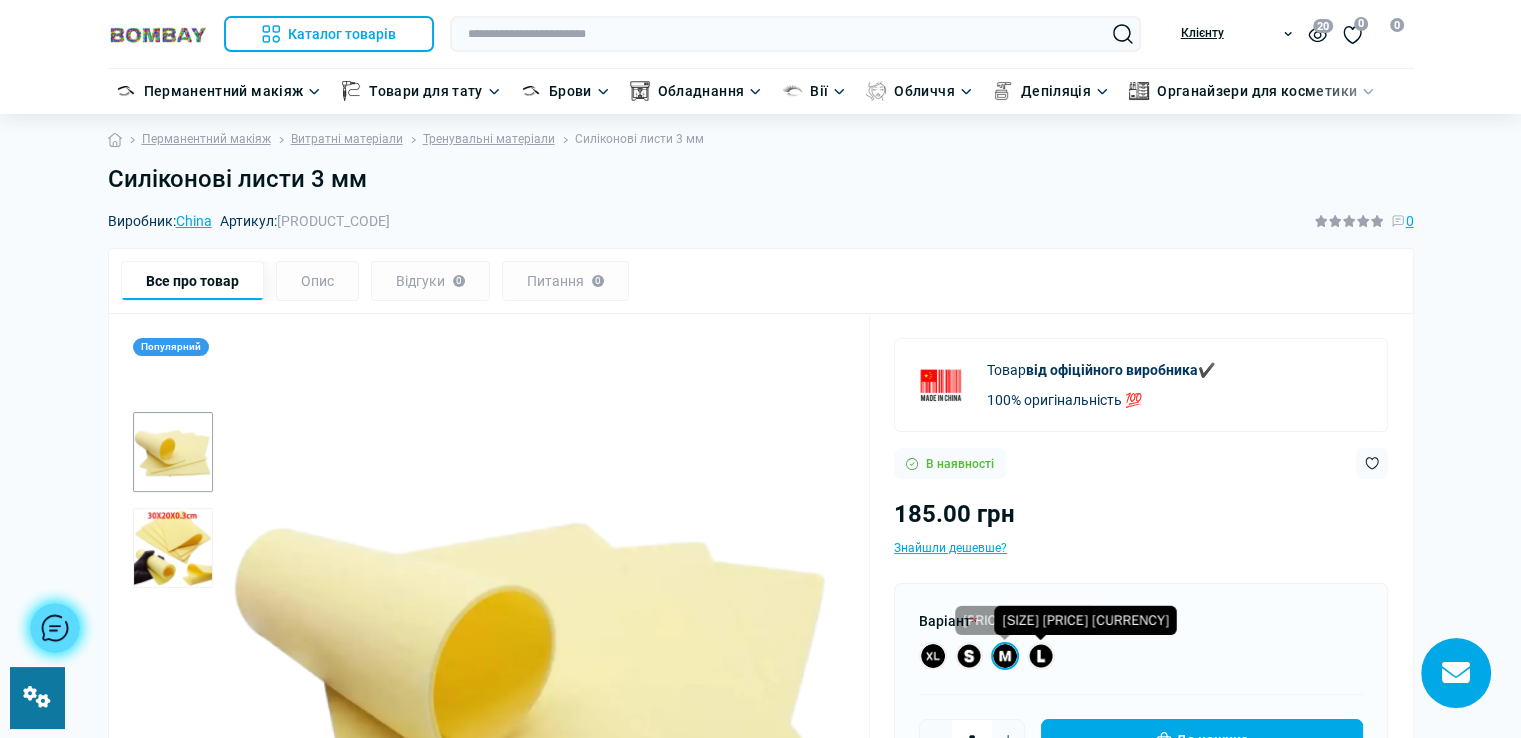 click at bounding box center (1041, 656) 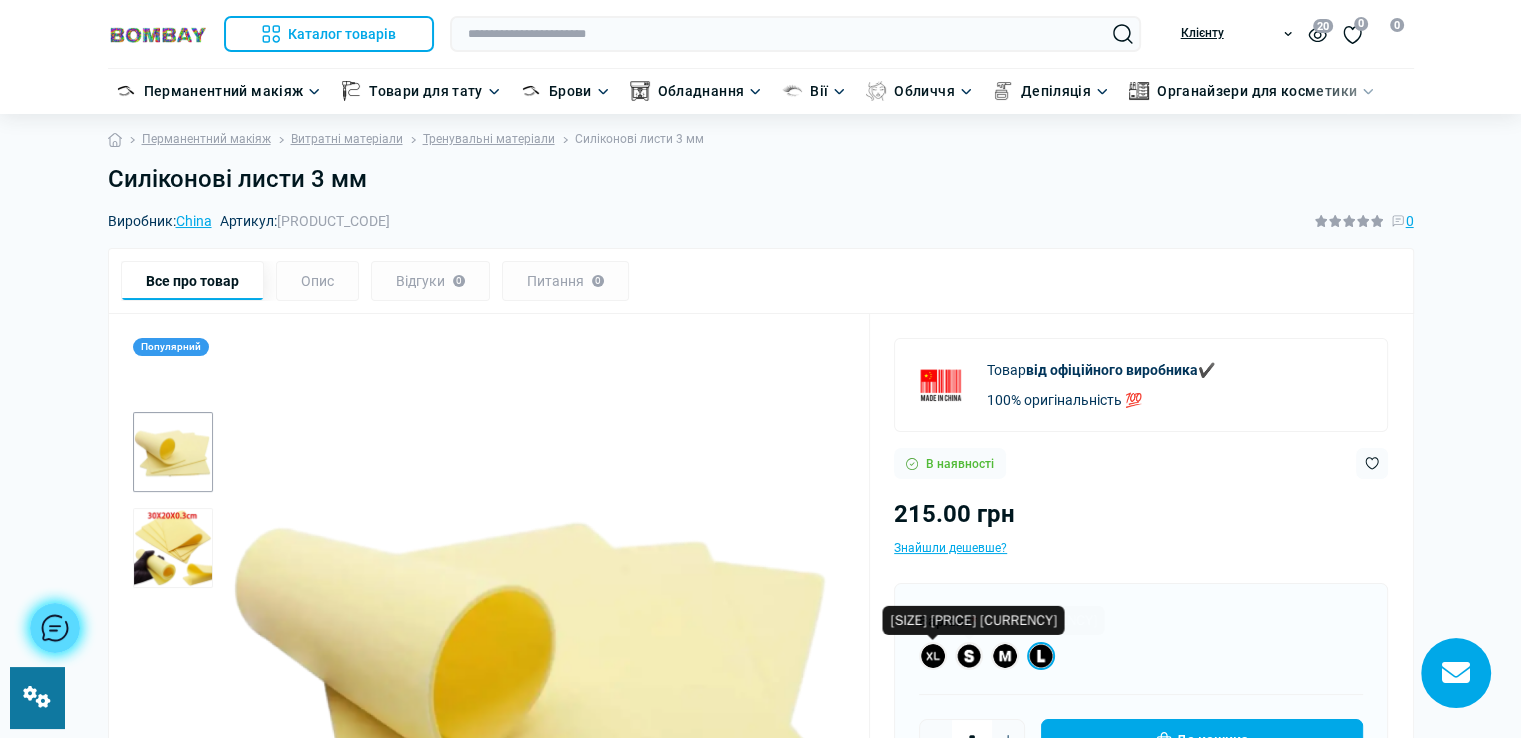 click at bounding box center [933, 656] 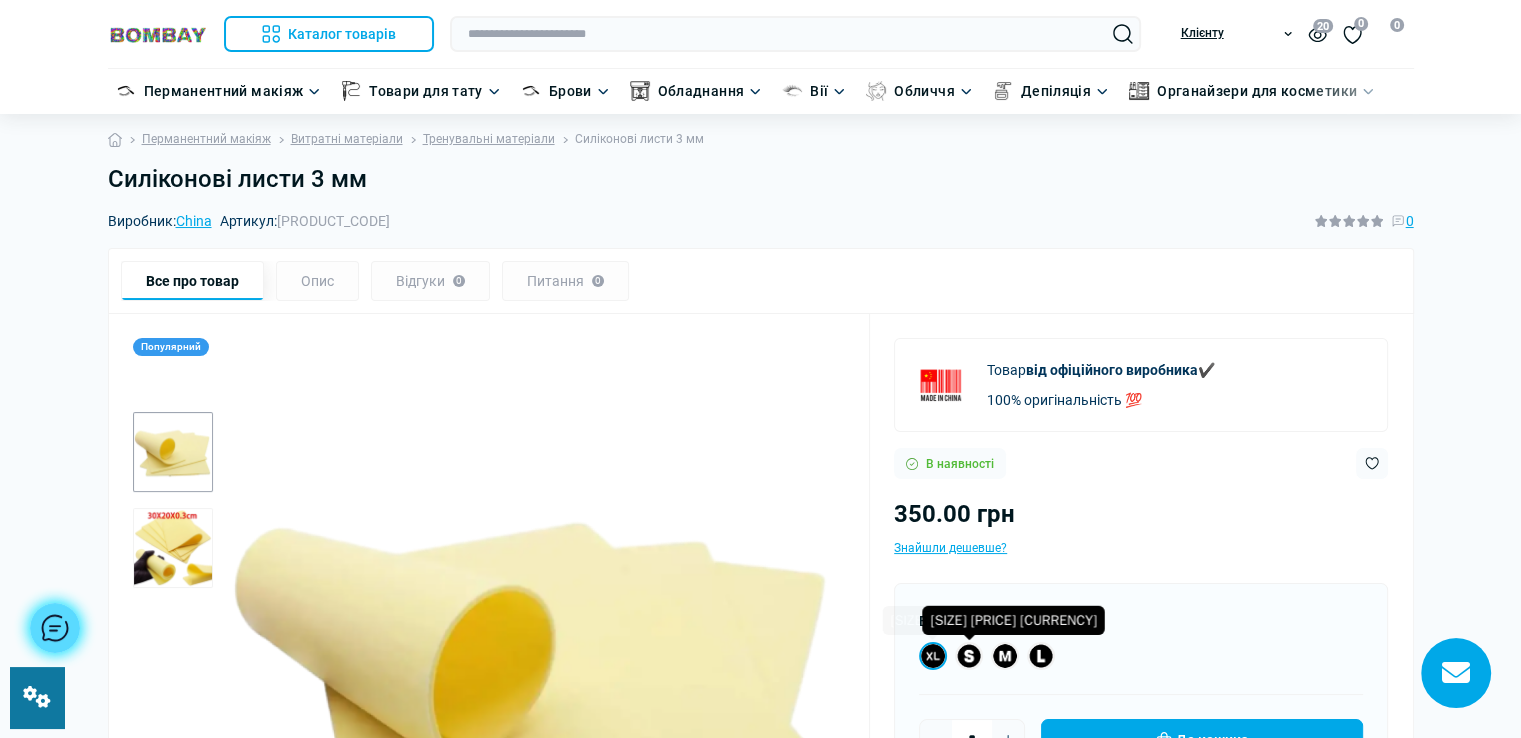 click at bounding box center (969, 656) 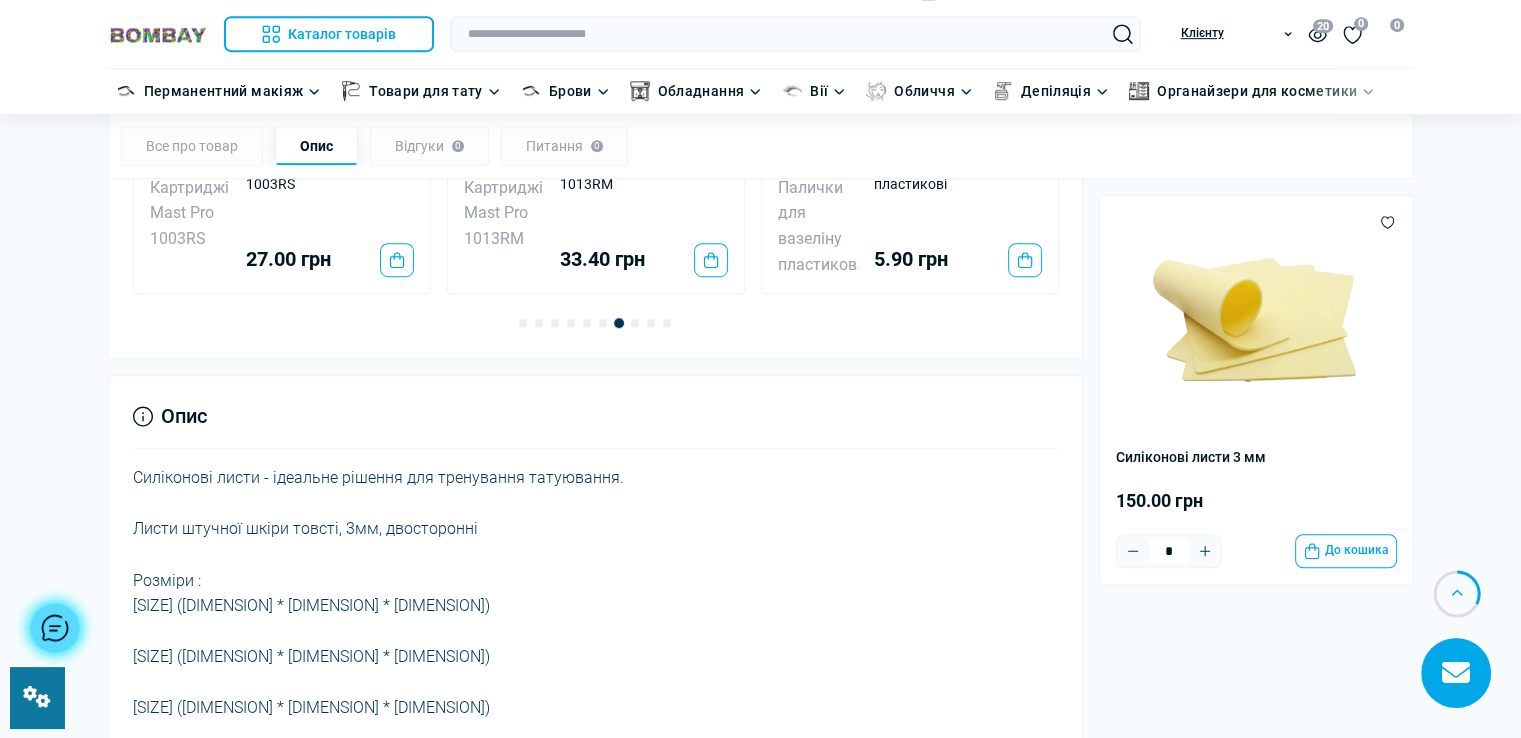 scroll, scrollTop: 1200, scrollLeft: 0, axis: vertical 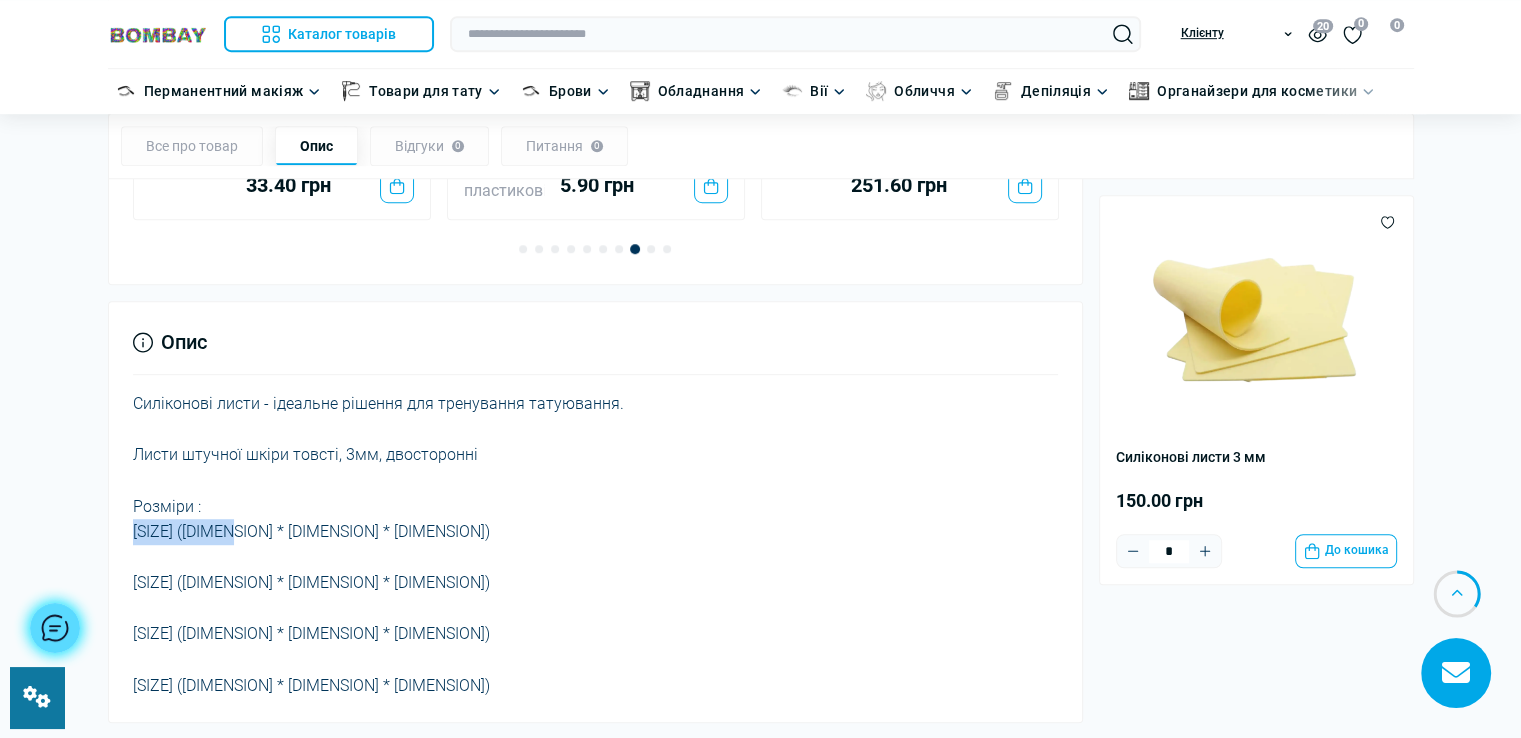 drag, startPoint x: 135, startPoint y: 503, endPoint x: 237, endPoint y: 500, distance: 102.044106 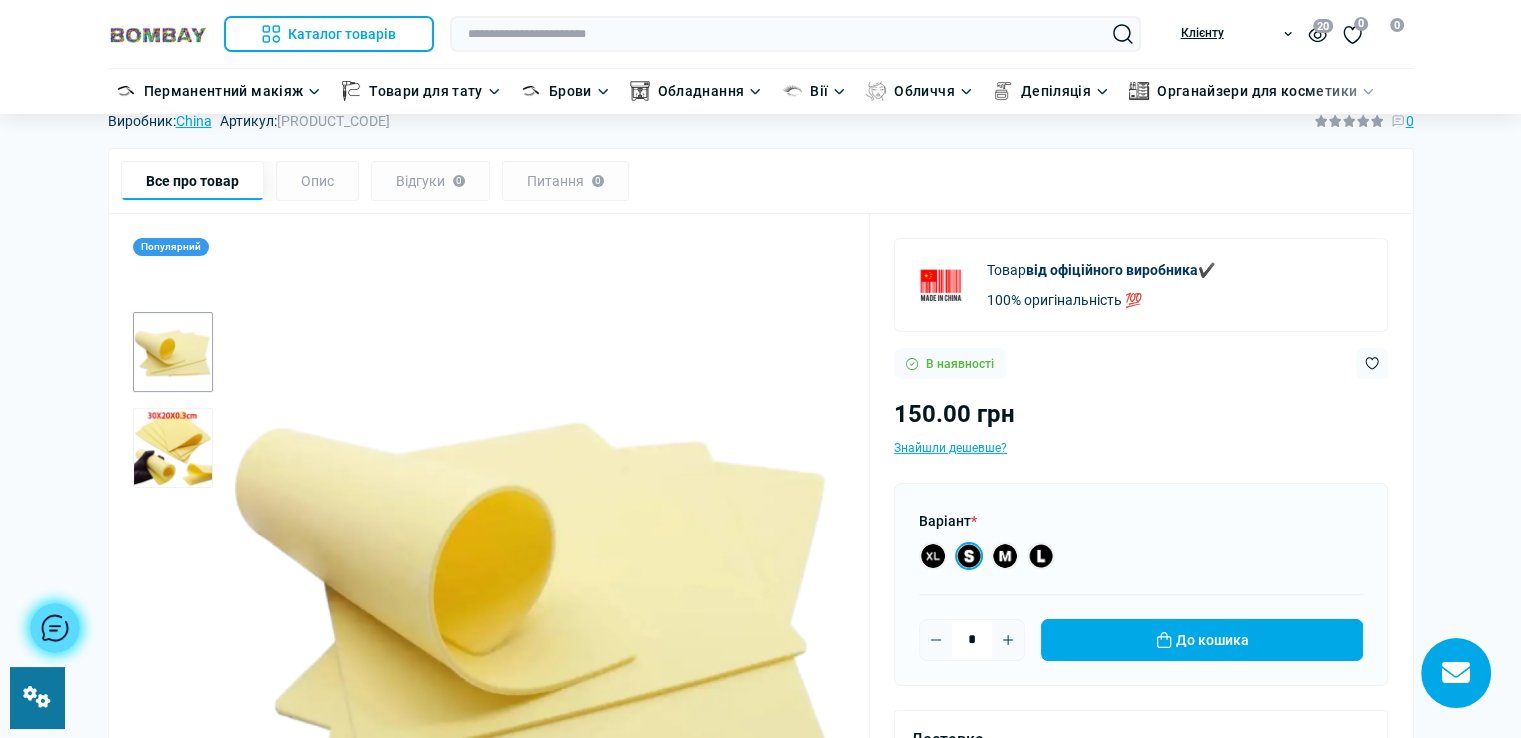scroll, scrollTop: 0, scrollLeft: 0, axis: both 